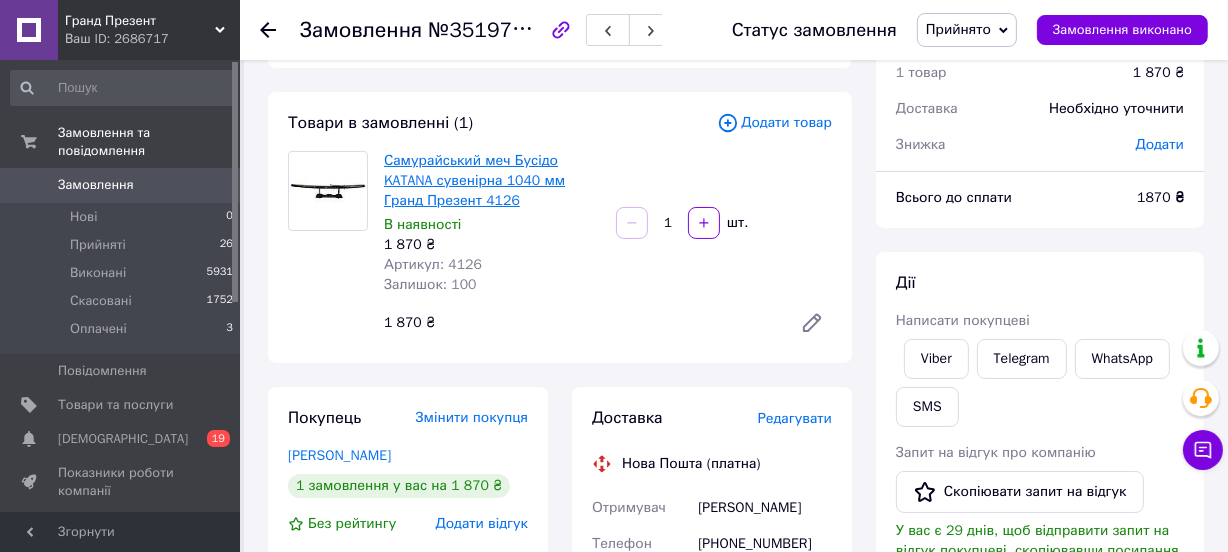 scroll, scrollTop: 181, scrollLeft: 0, axis: vertical 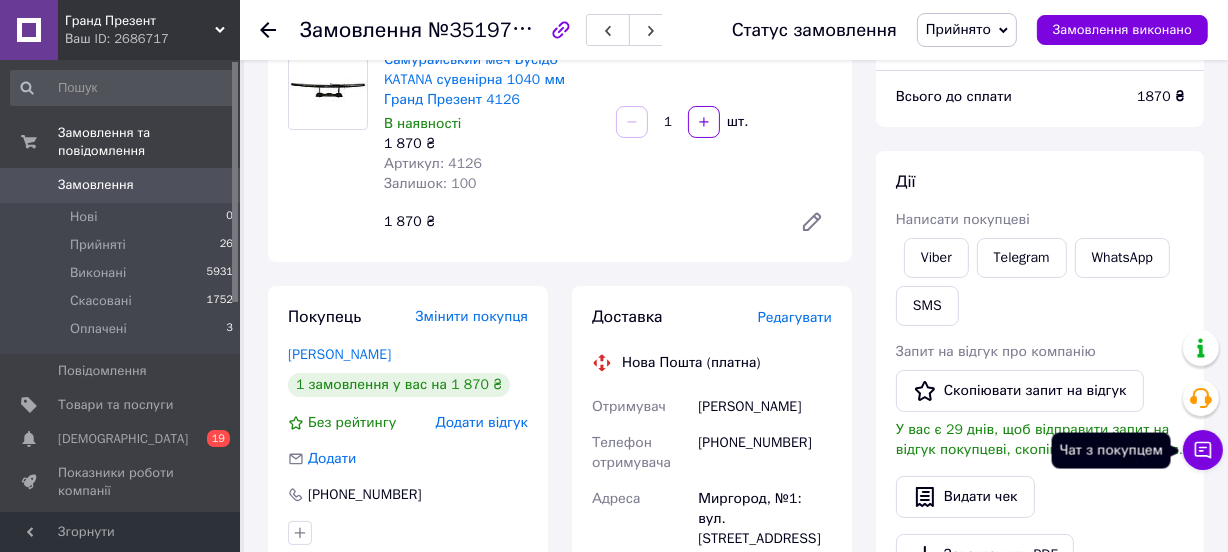 click 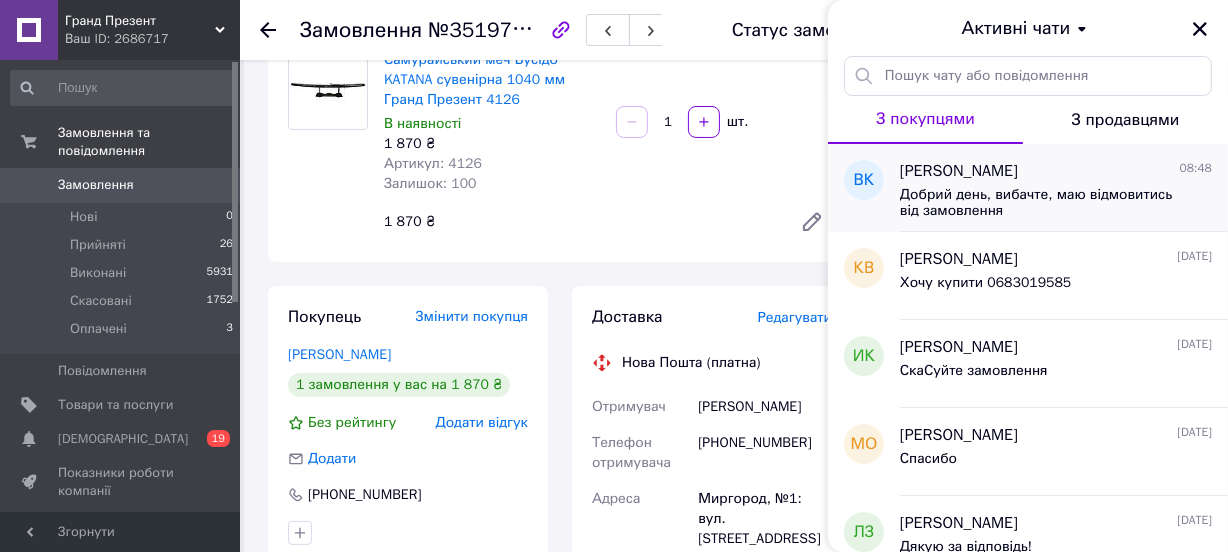 click on "Добрий день, вибачте, маю відмовитись від замовлення" at bounding box center [1042, 203] 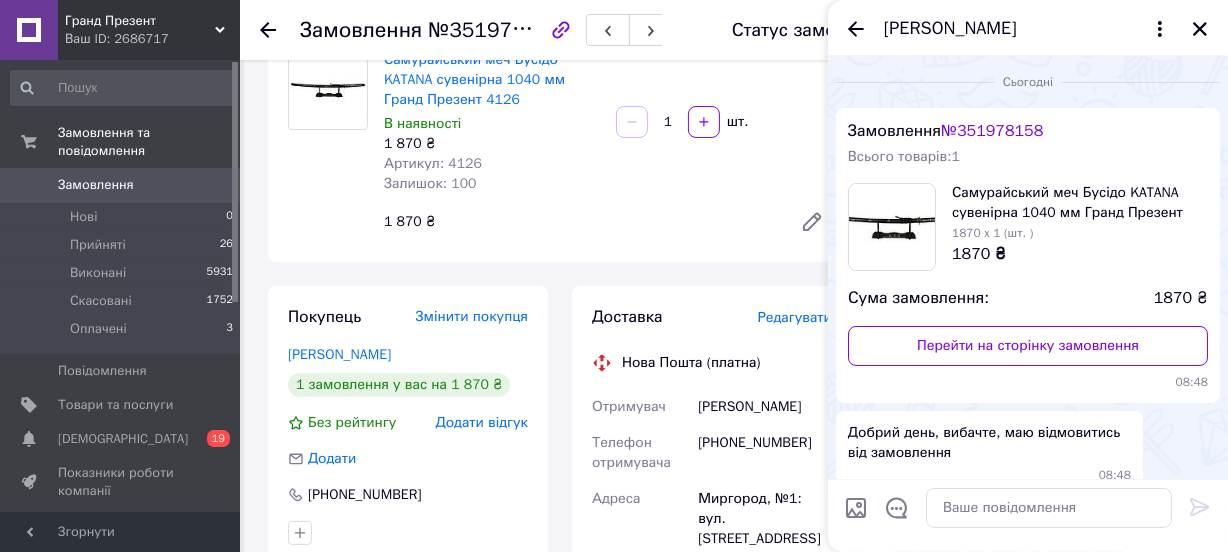 scroll, scrollTop: 99, scrollLeft: 0, axis: vertical 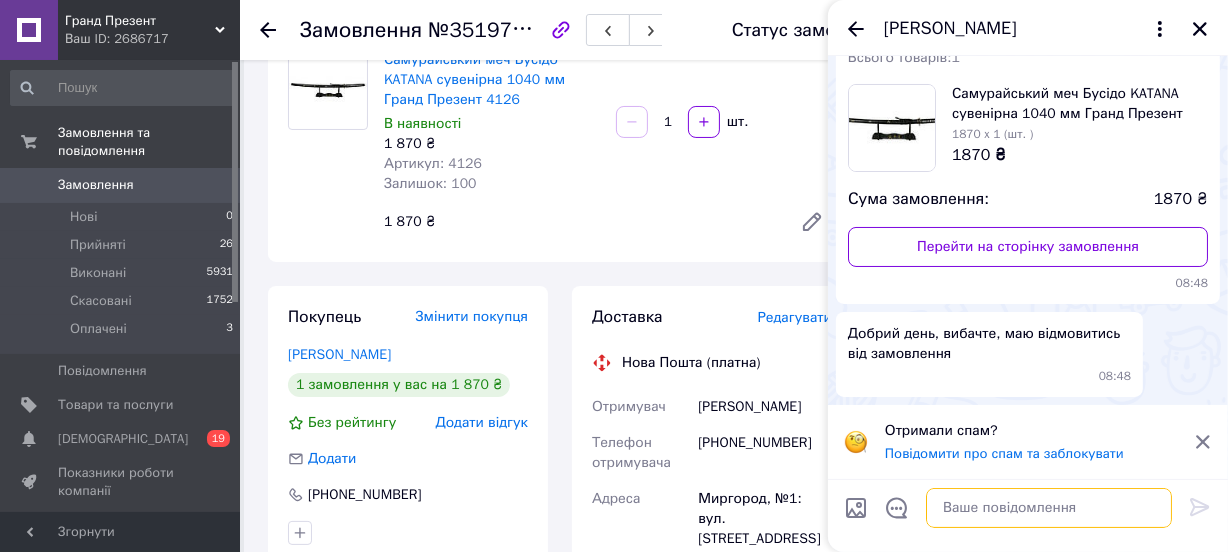 click at bounding box center [1049, 508] 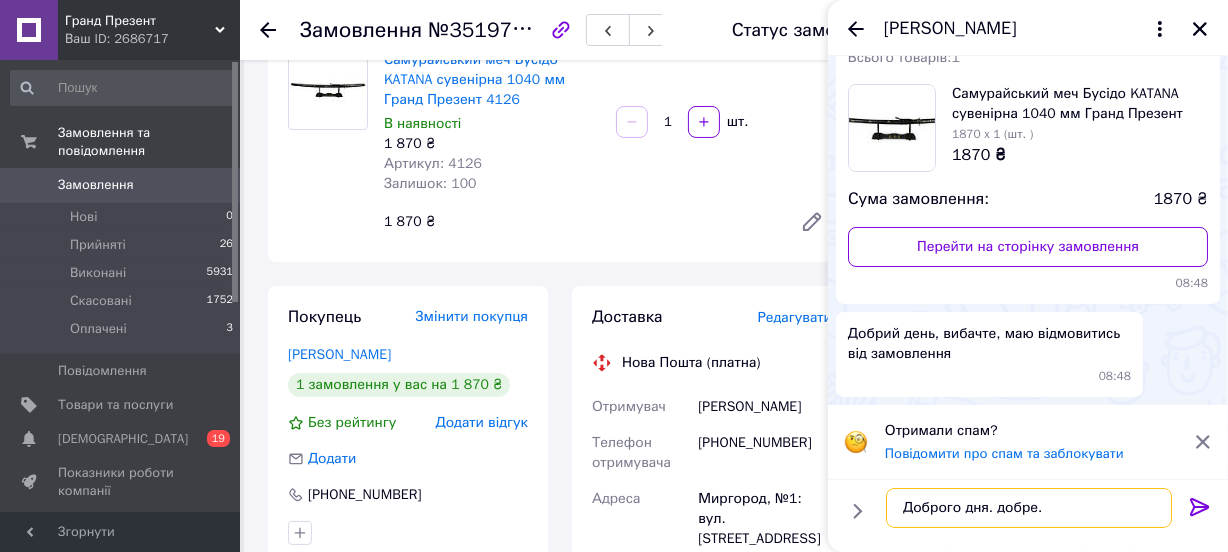 type on "Доброго дня. добре." 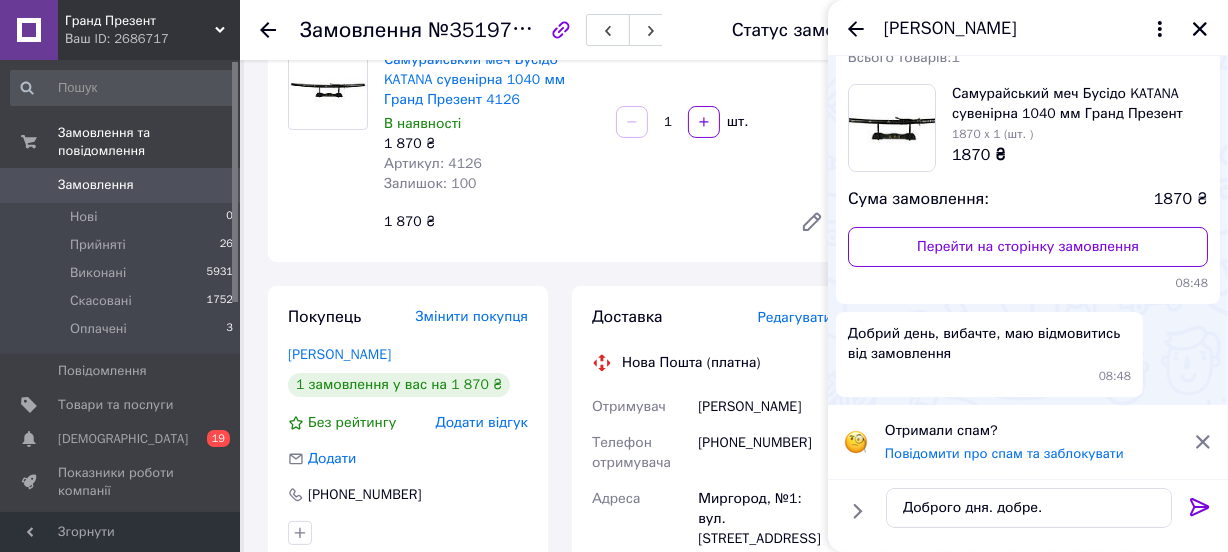 click 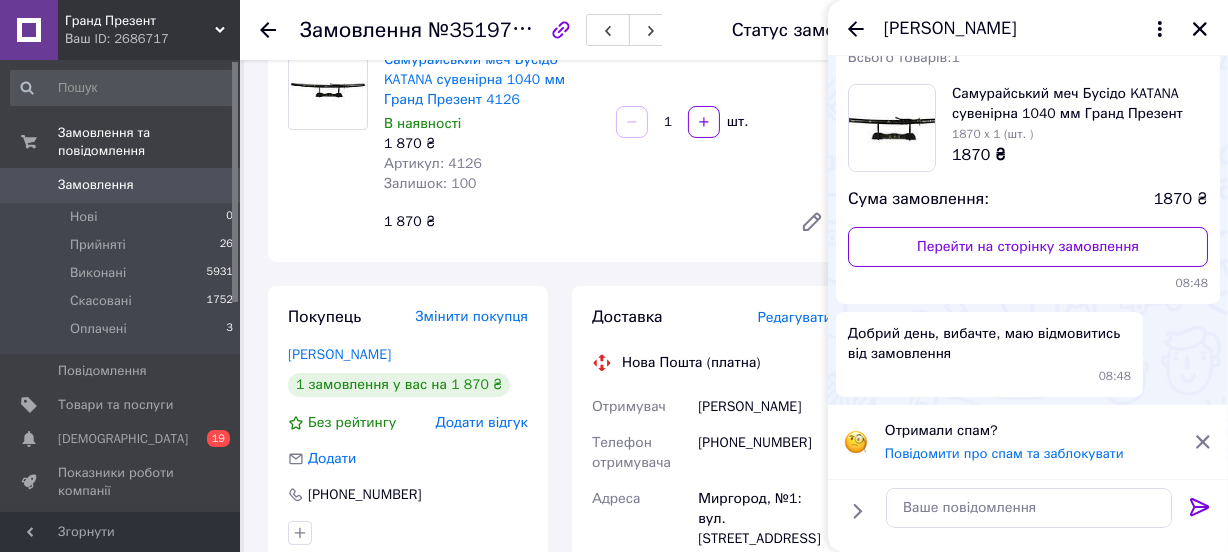 scroll, scrollTop: 78, scrollLeft: 0, axis: vertical 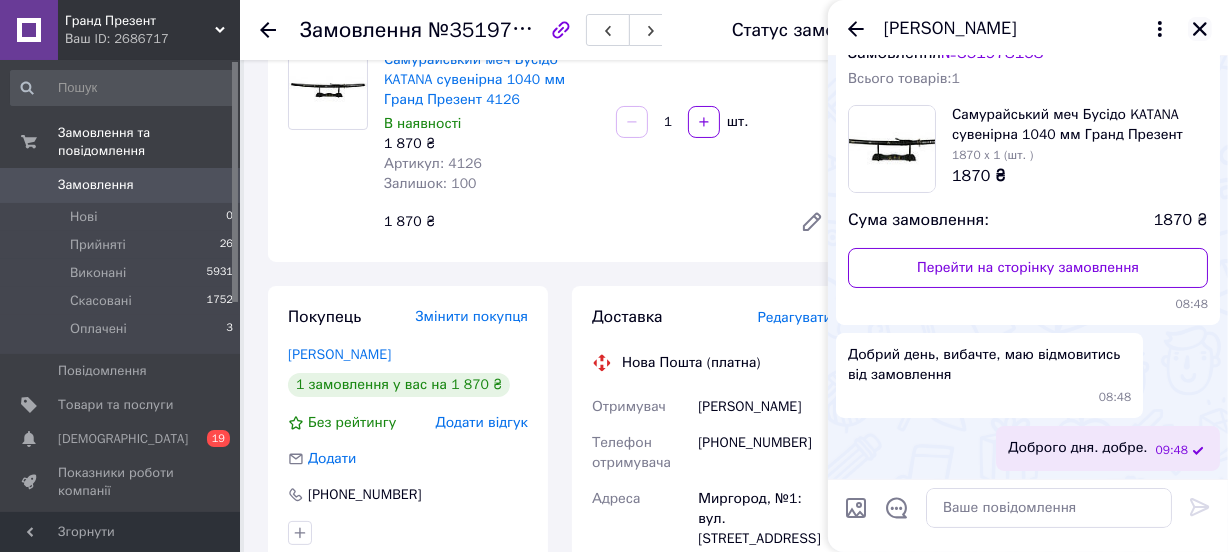 click 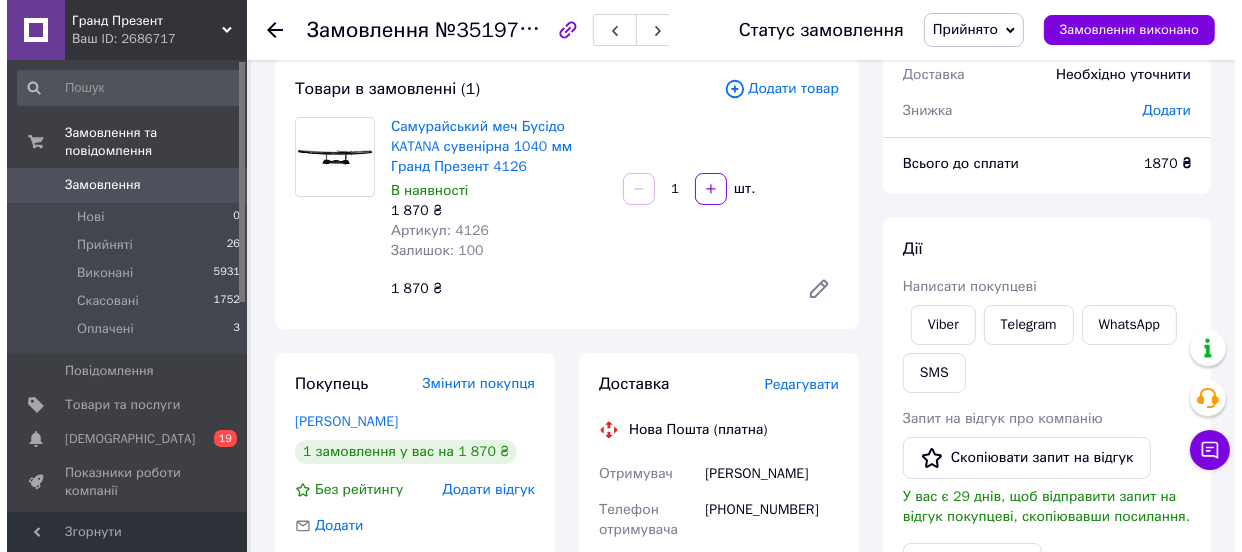 scroll, scrollTop: 0, scrollLeft: 0, axis: both 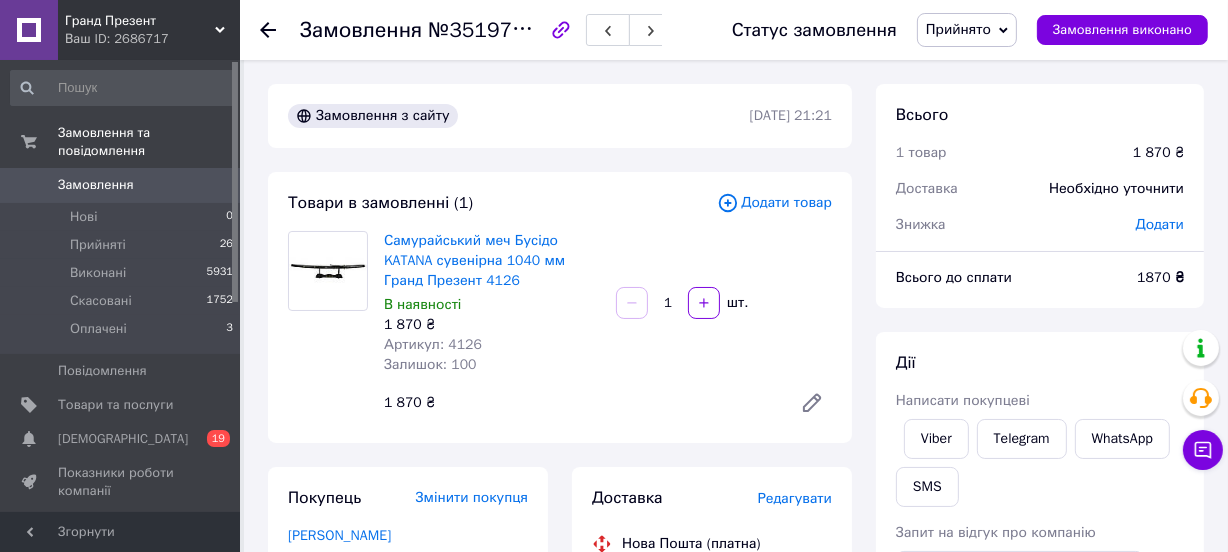 click on "Прийнято" at bounding box center (958, 29) 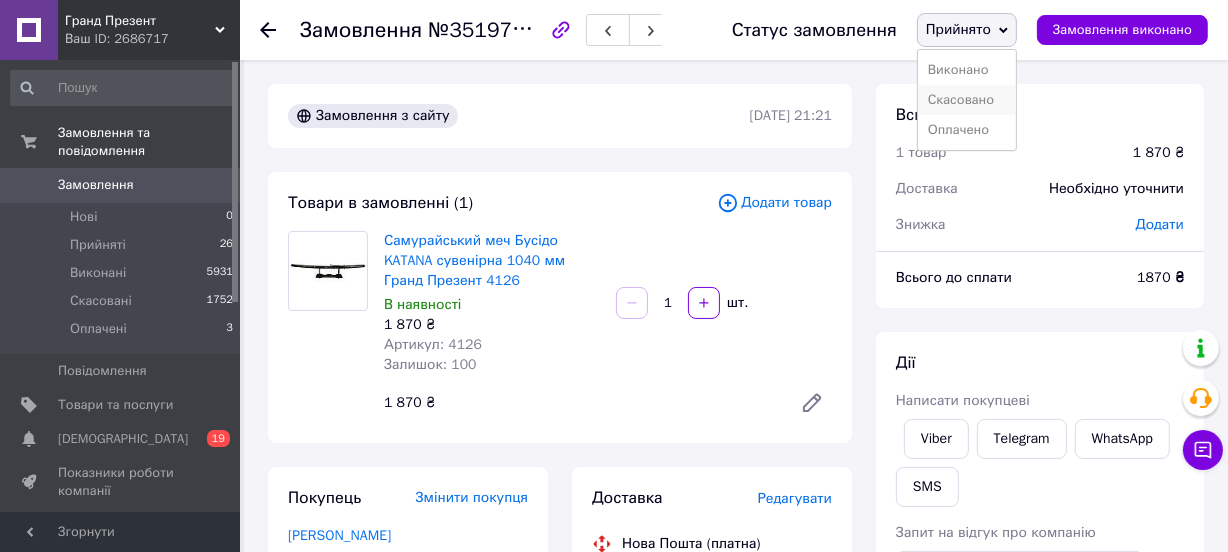 click on "Скасовано" at bounding box center (967, 100) 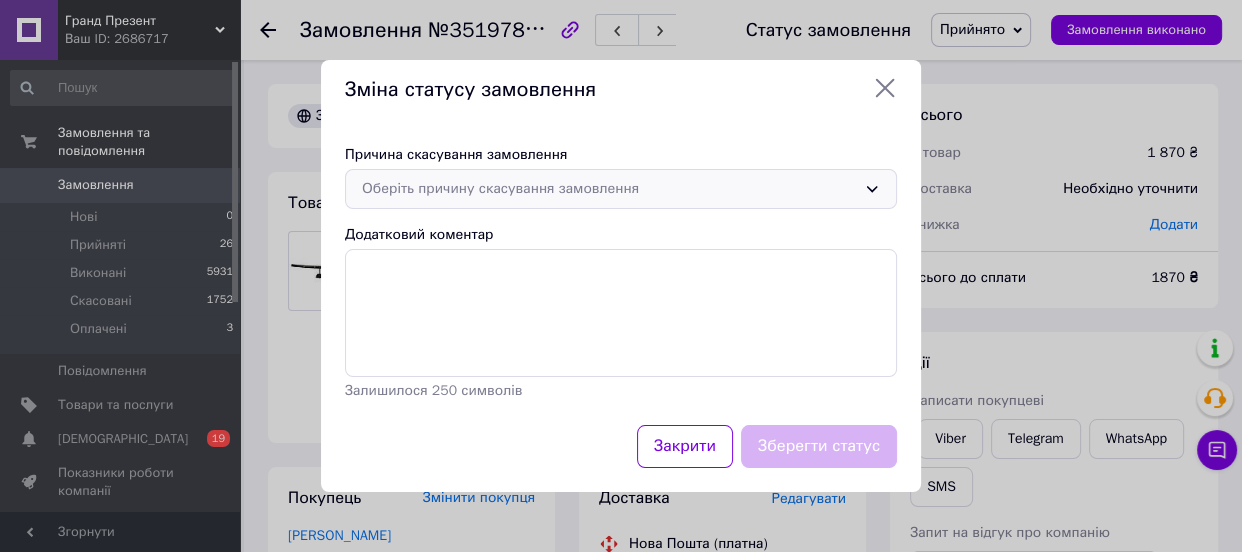 click on "Оберіть причину скасування замовлення" at bounding box center (609, 189) 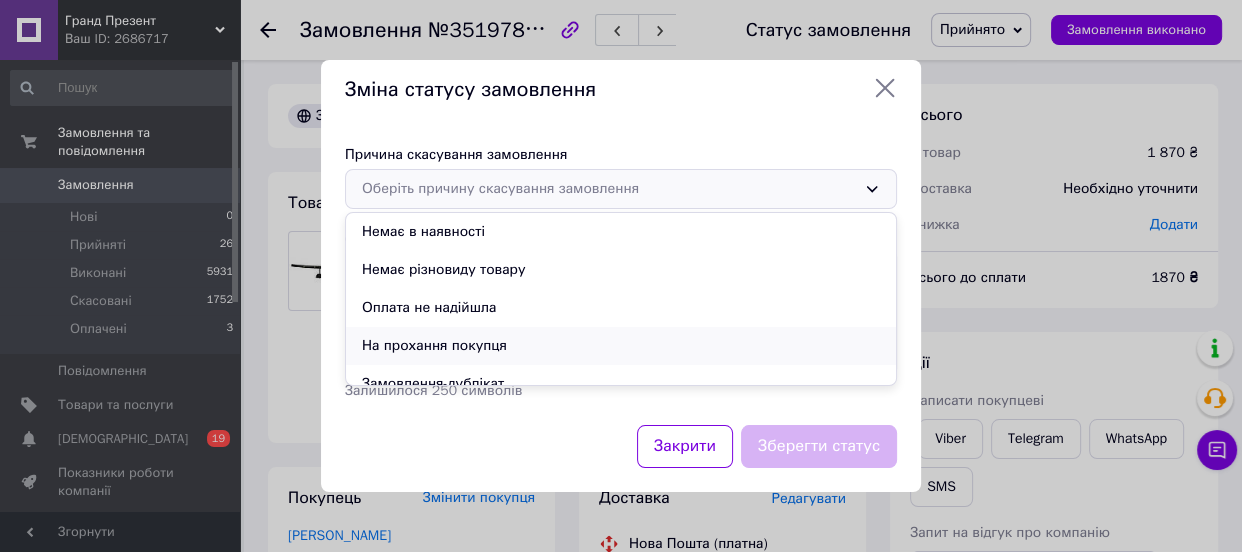 click on "На прохання покупця" at bounding box center [621, 346] 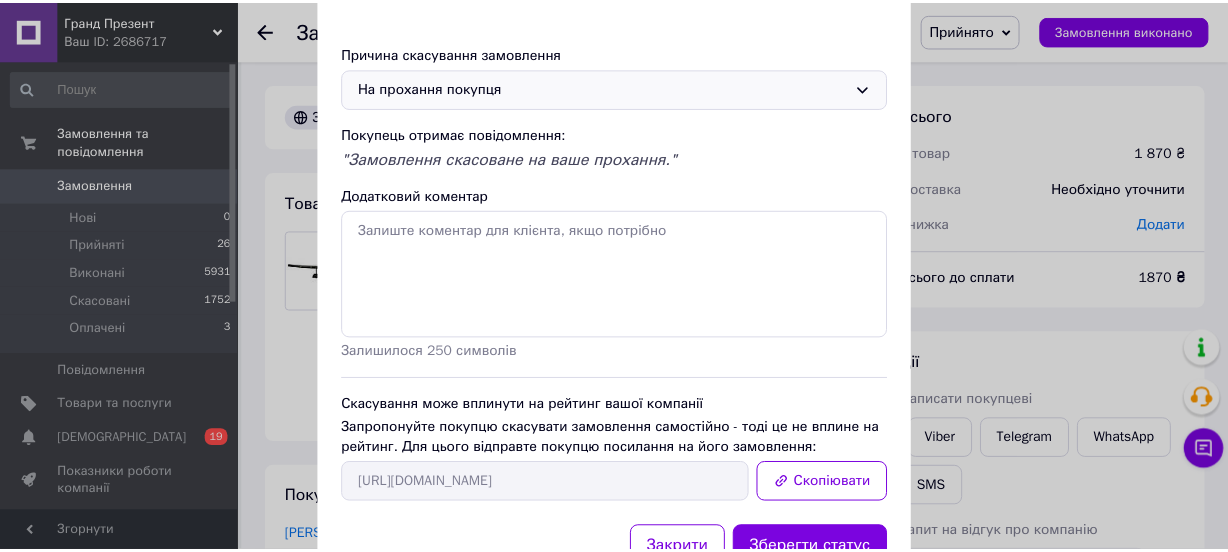 scroll, scrollTop: 154, scrollLeft: 0, axis: vertical 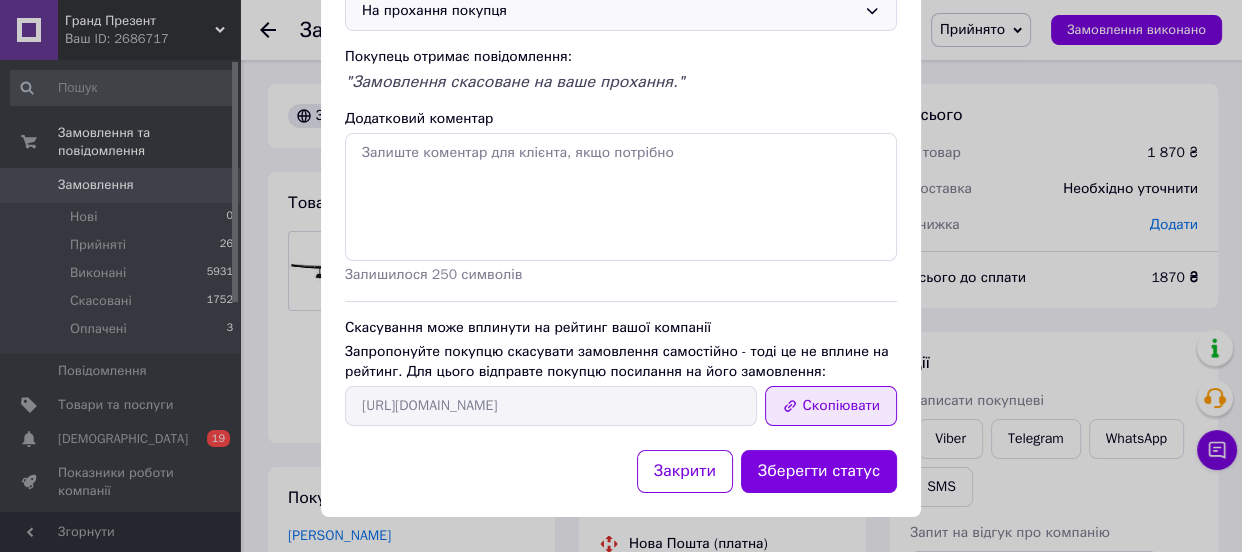 click on "Скопіювати" at bounding box center [831, 406] 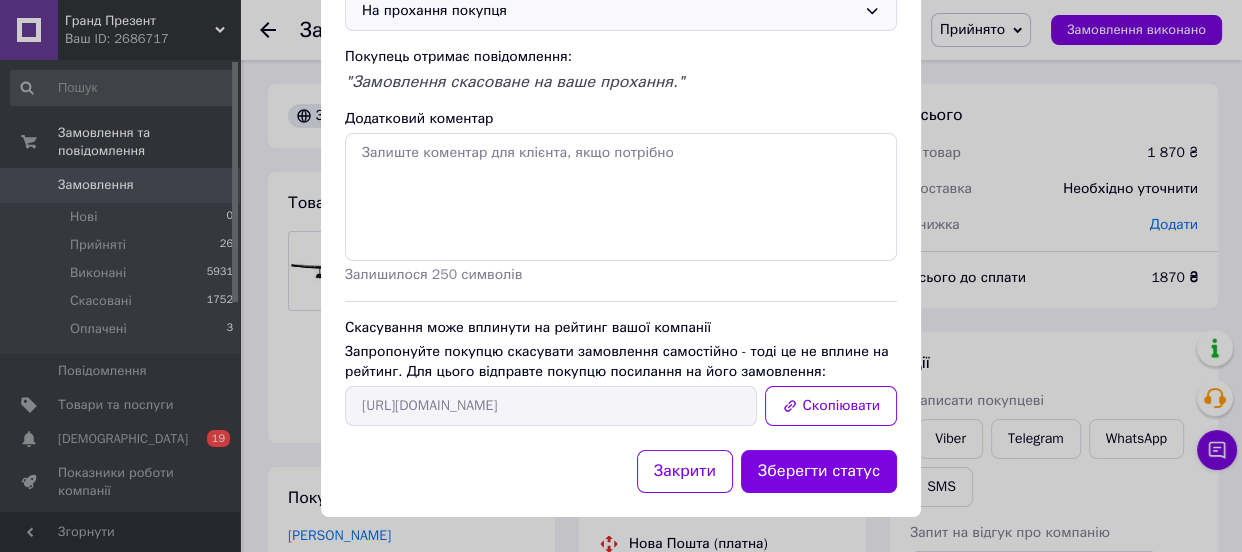 click on "Зміна статусу замовлення Причина скасування замовлення На прохання покупця Покупець отримає повідомлення: "Замовлення скасоване на ваше прохання." Додатковий коментар Залишилося 250 символів Скасування може вплинути на рейтинг вашої компанії Запропонуйте покупцю скасувати замовлення самостійно - тоді це не вплине на рейтинг. Для цього відправте покупцю посилання на його замовлення: [URL][DOMAIN_NAME]   Скопіювати Закрити Зберегти статус" at bounding box center [621, 199] 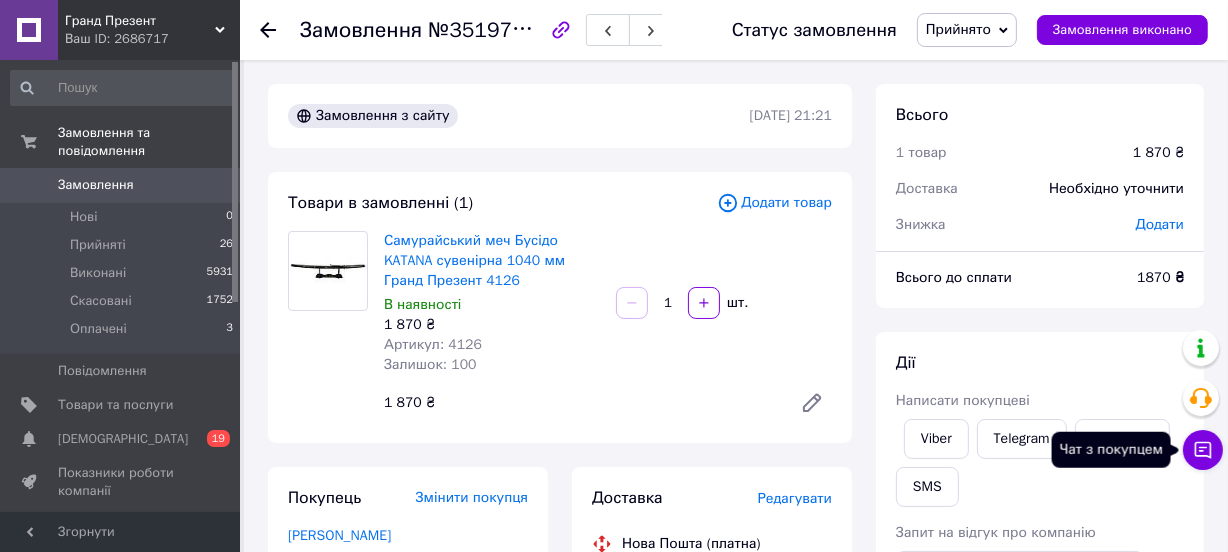 click 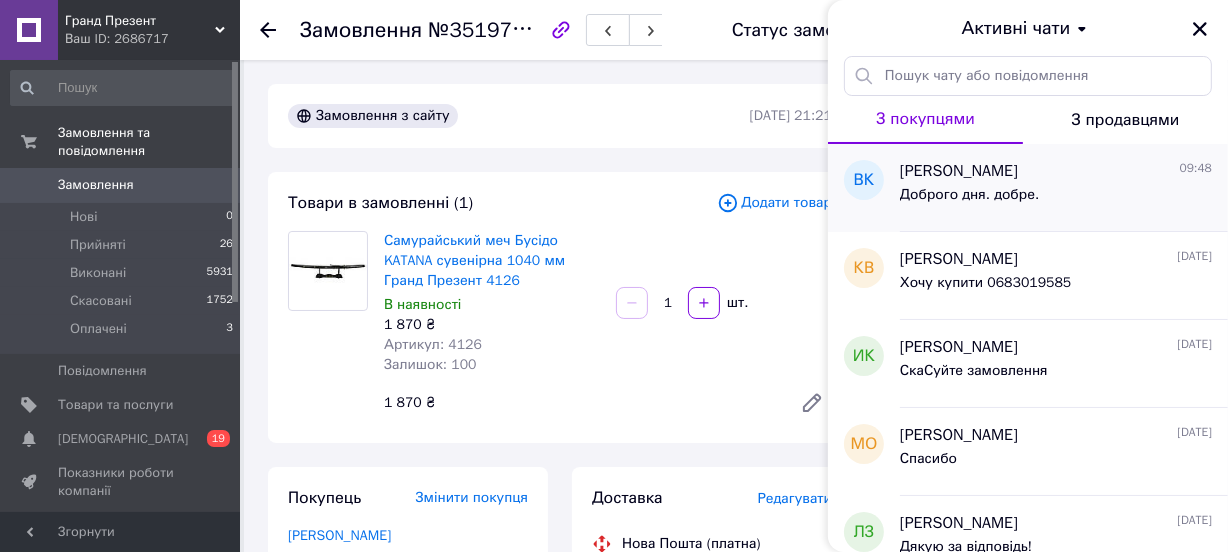 click on "Доброго дня. добре." at bounding box center (969, 201) 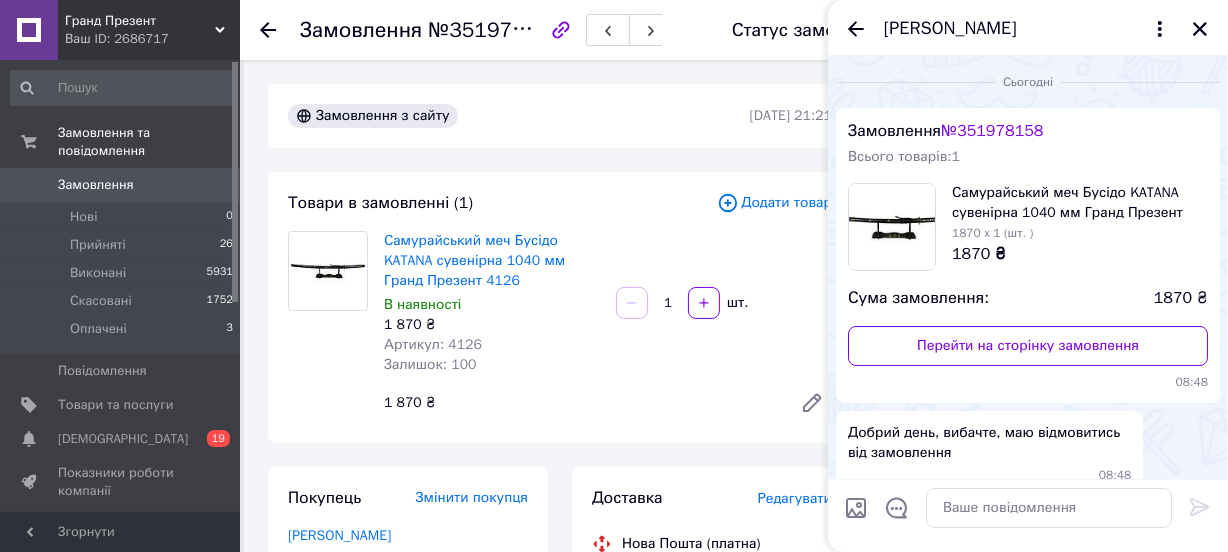 scroll, scrollTop: 78, scrollLeft: 0, axis: vertical 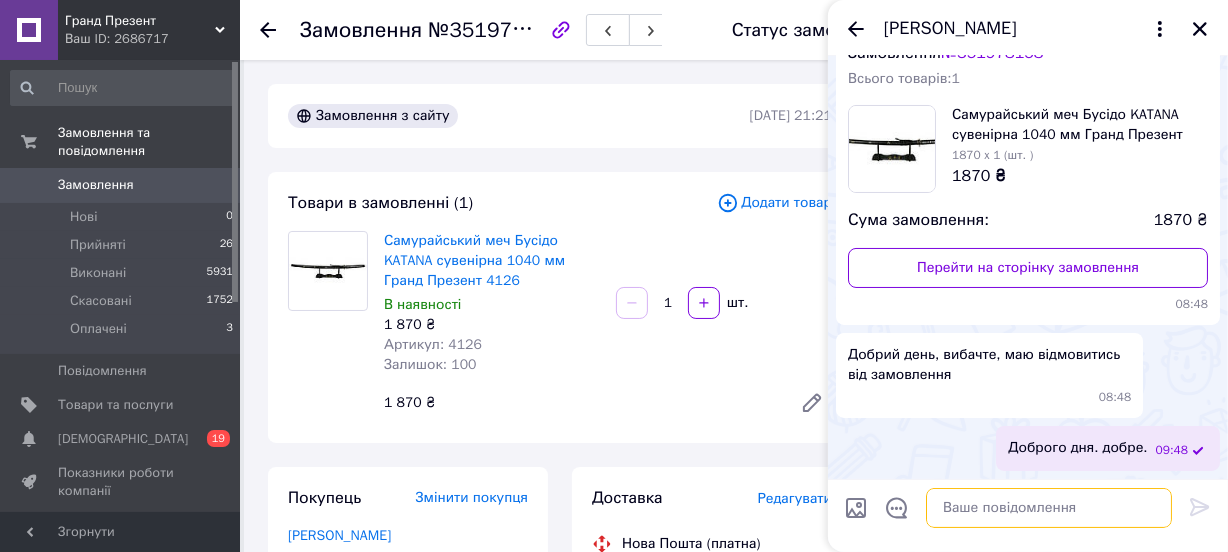 paste on "[URL][DOMAIN_NAME]" 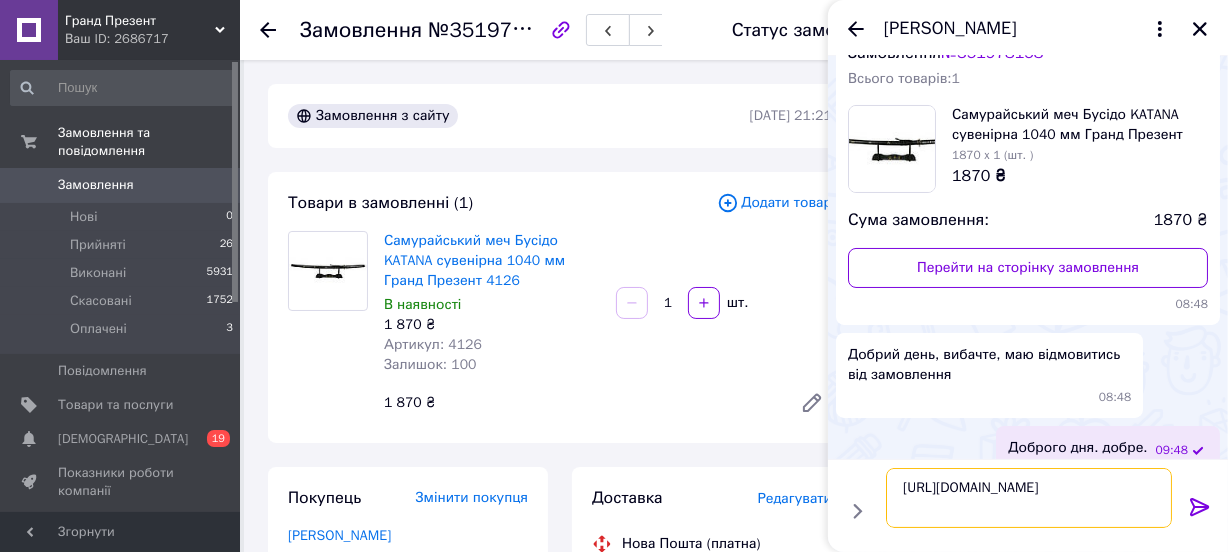 type on "[URL][DOMAIN_NAME]" 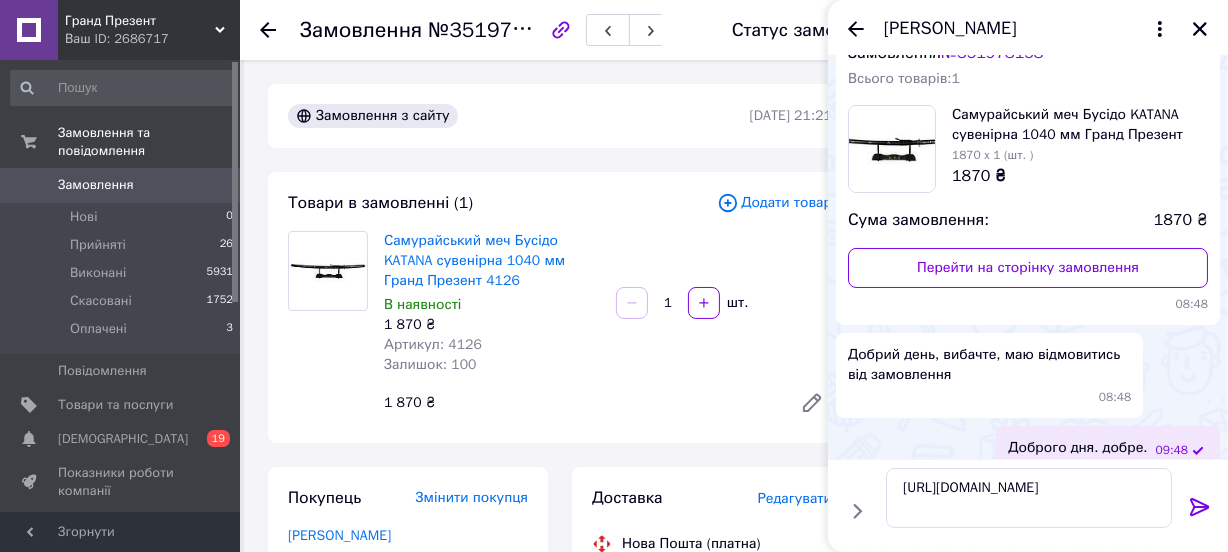 click 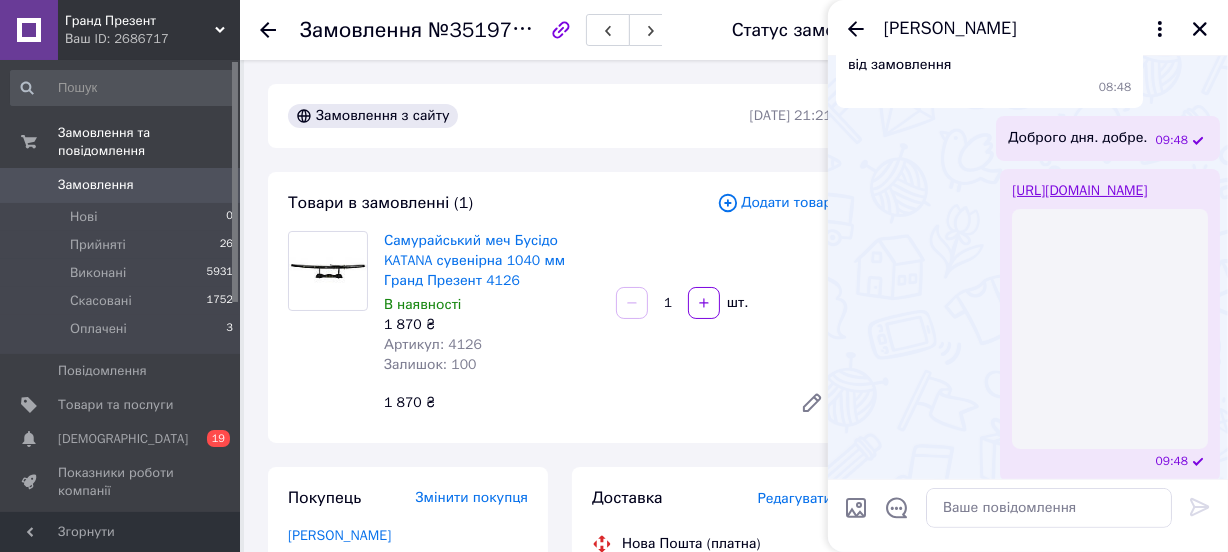 scroll, scrollTop: 419, scrollLeft: 0, axis: vertical 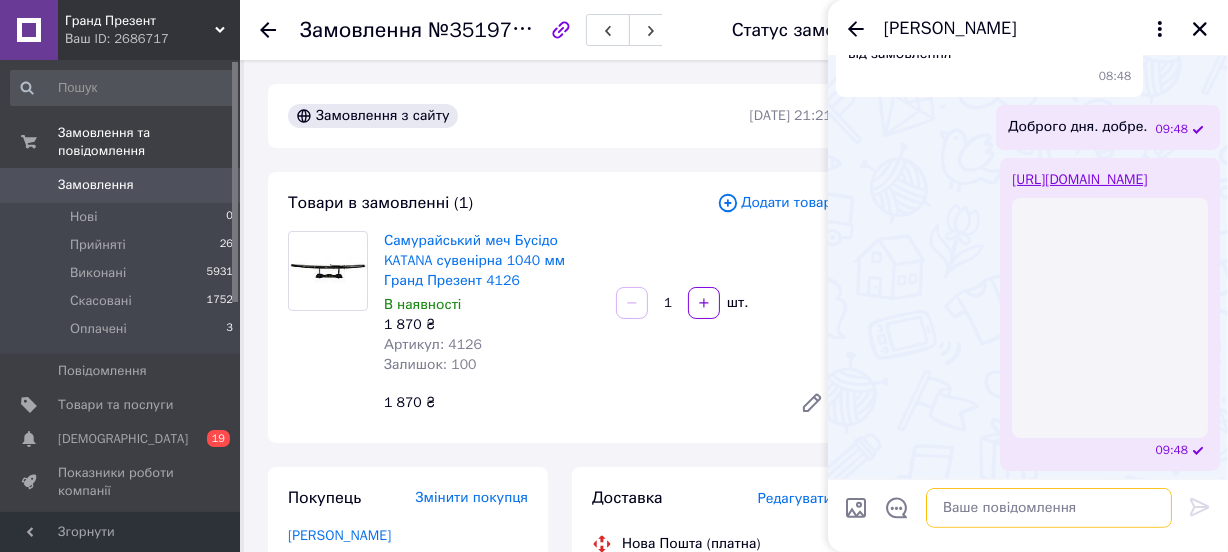 click at bounding box center (1049, 508) 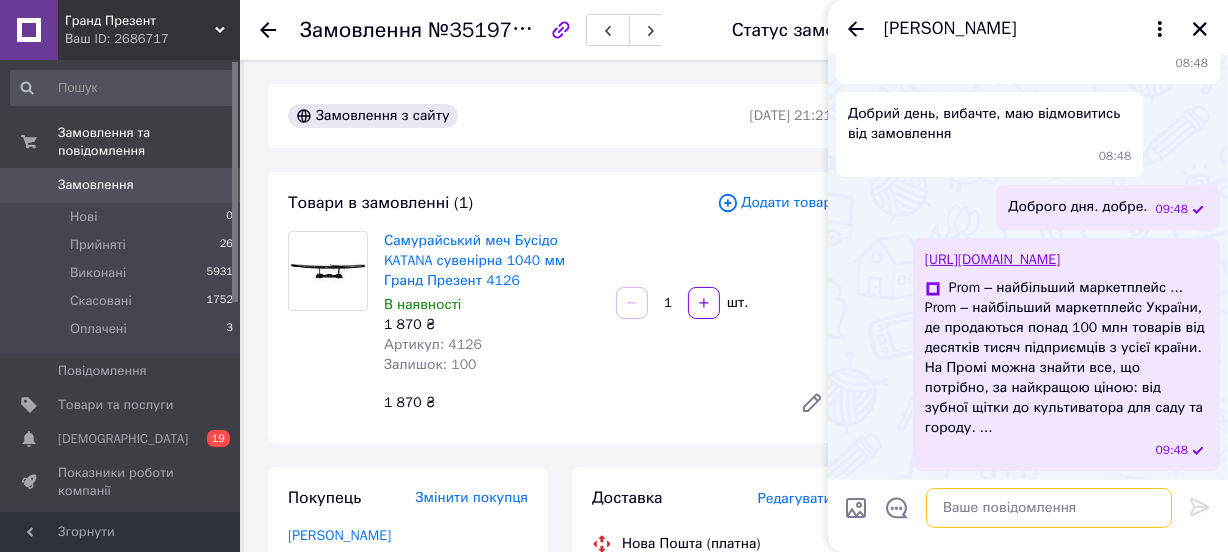 scroll, scrollTop: 319, scrollLeft: 0, axis: vertical 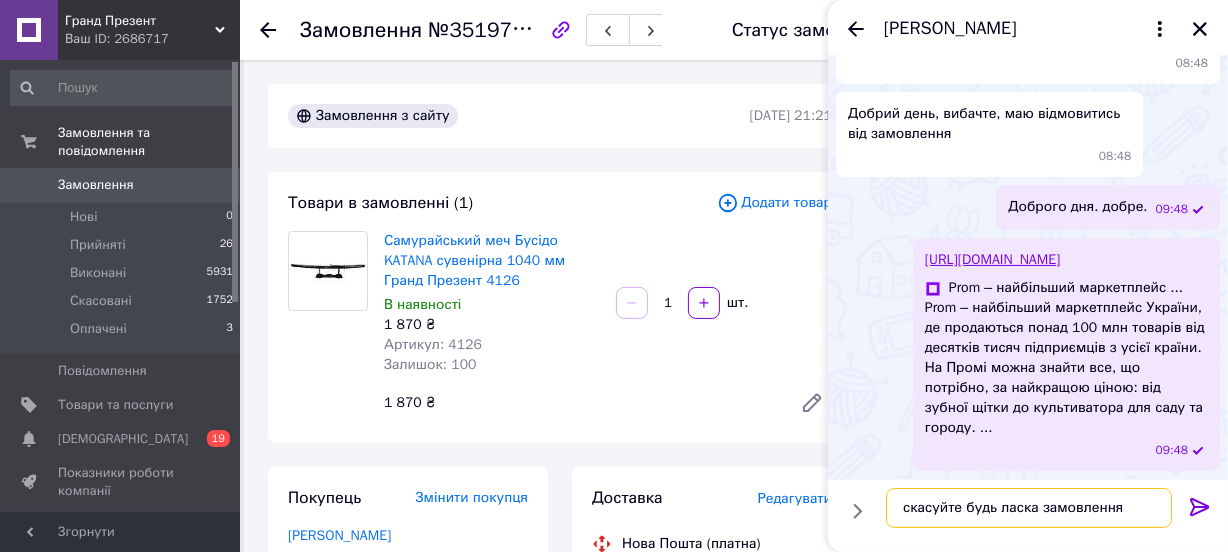 type on "скасуйте будь ласка замовлення" 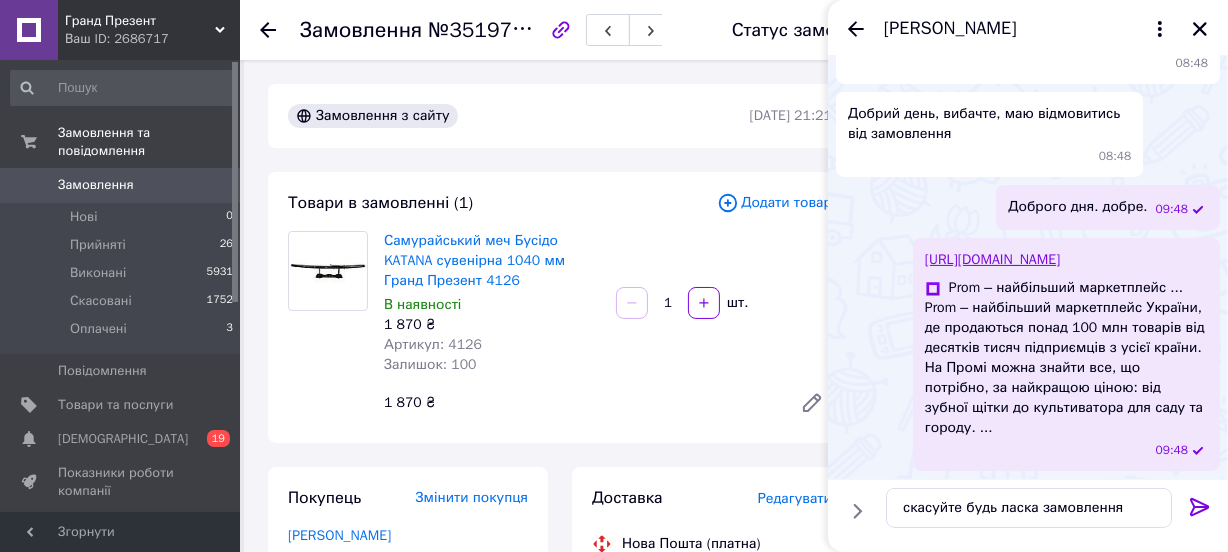 click 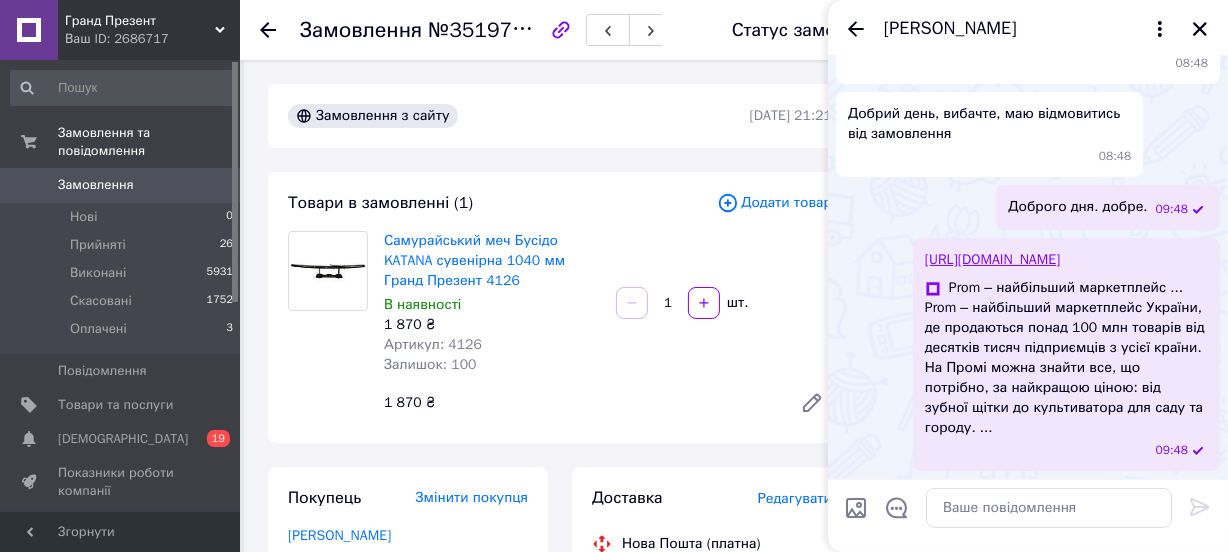 scroll, scrollTop: 372, scrollLeft: 0, axis: vertical 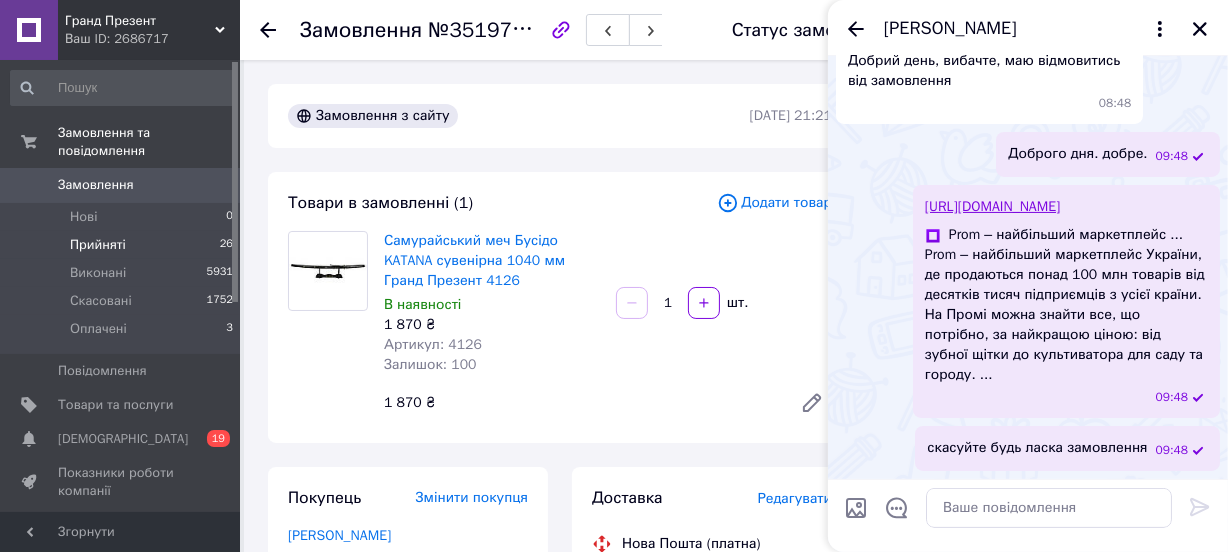 click on "Прийняті" at bounding box center (98, 245) 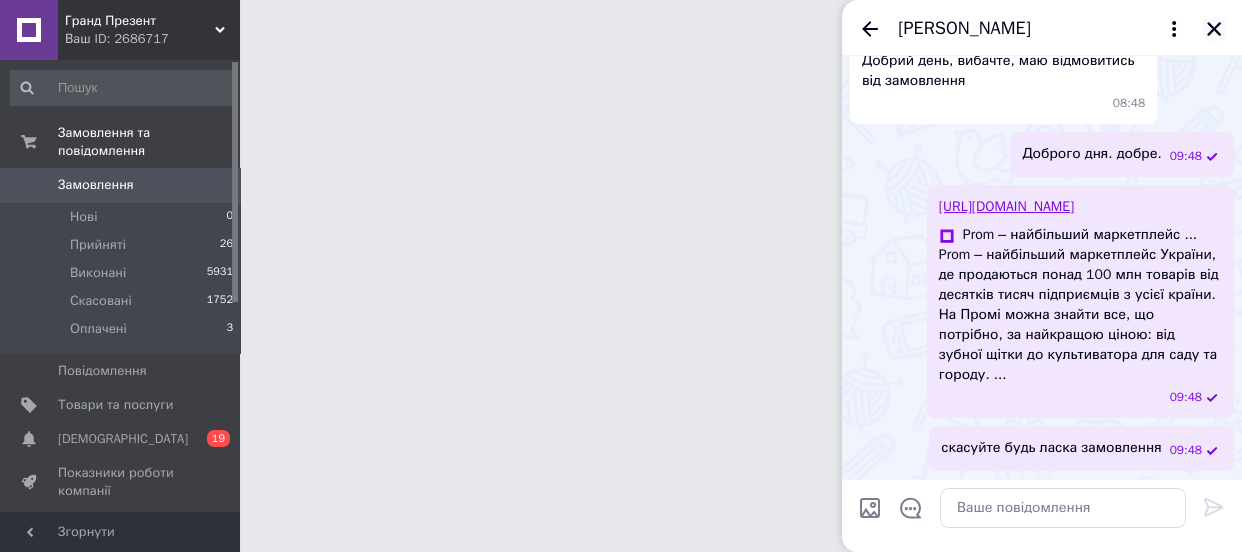 click 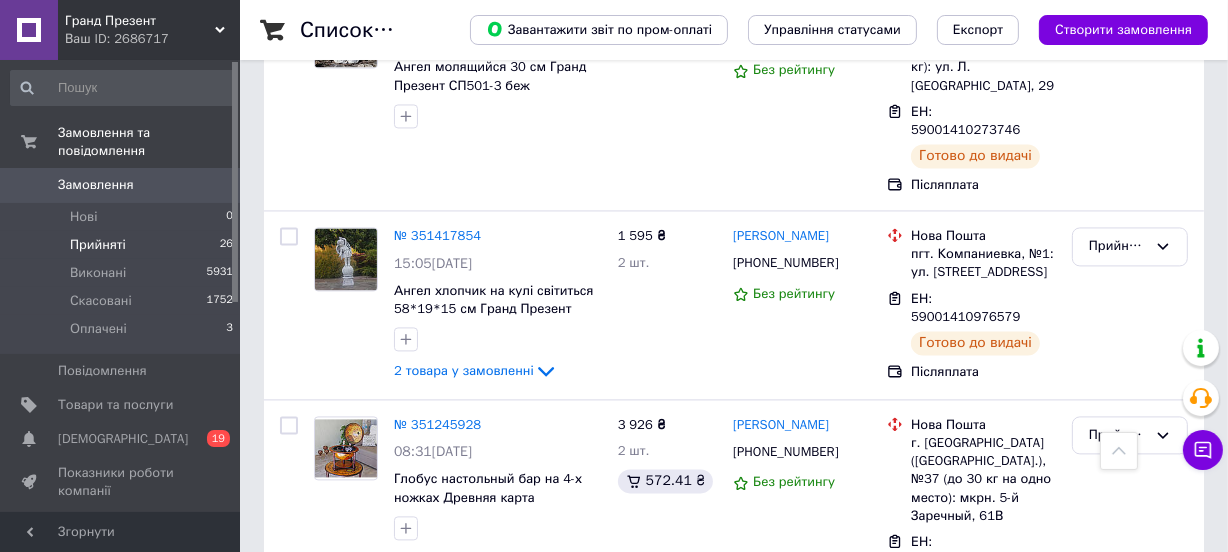scroll, scrollTop: 3710, scrollLeft: 0, axis: vertical 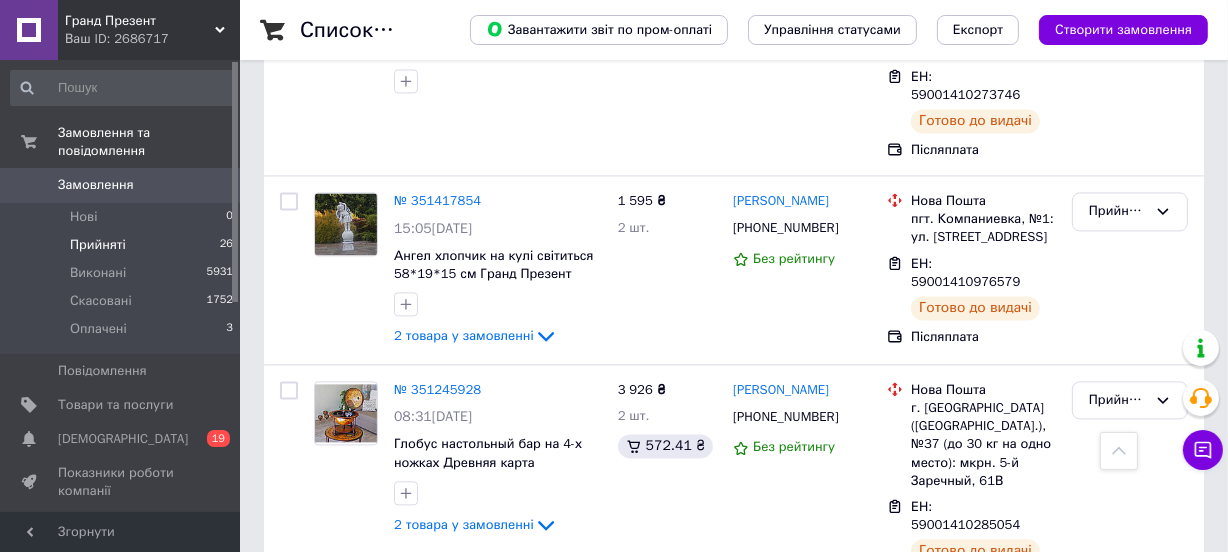 click 